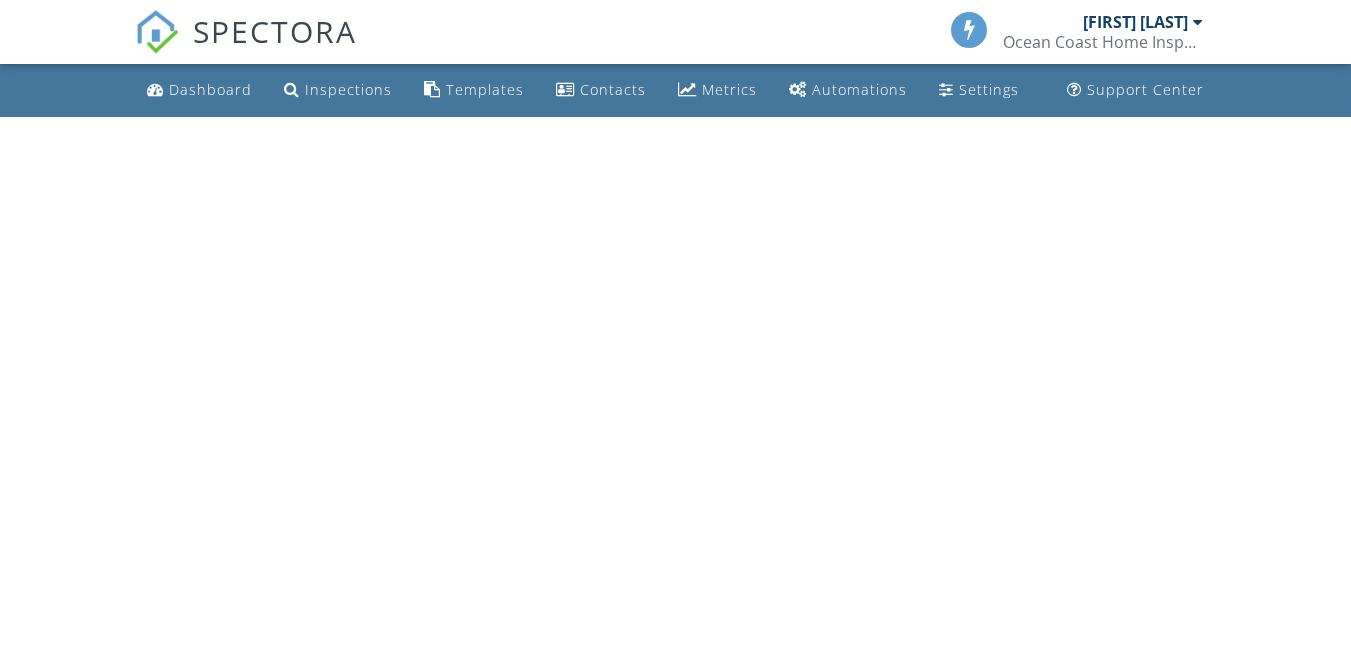 scroll, scrollTop: 0, scrollLeft: 0, axis: both 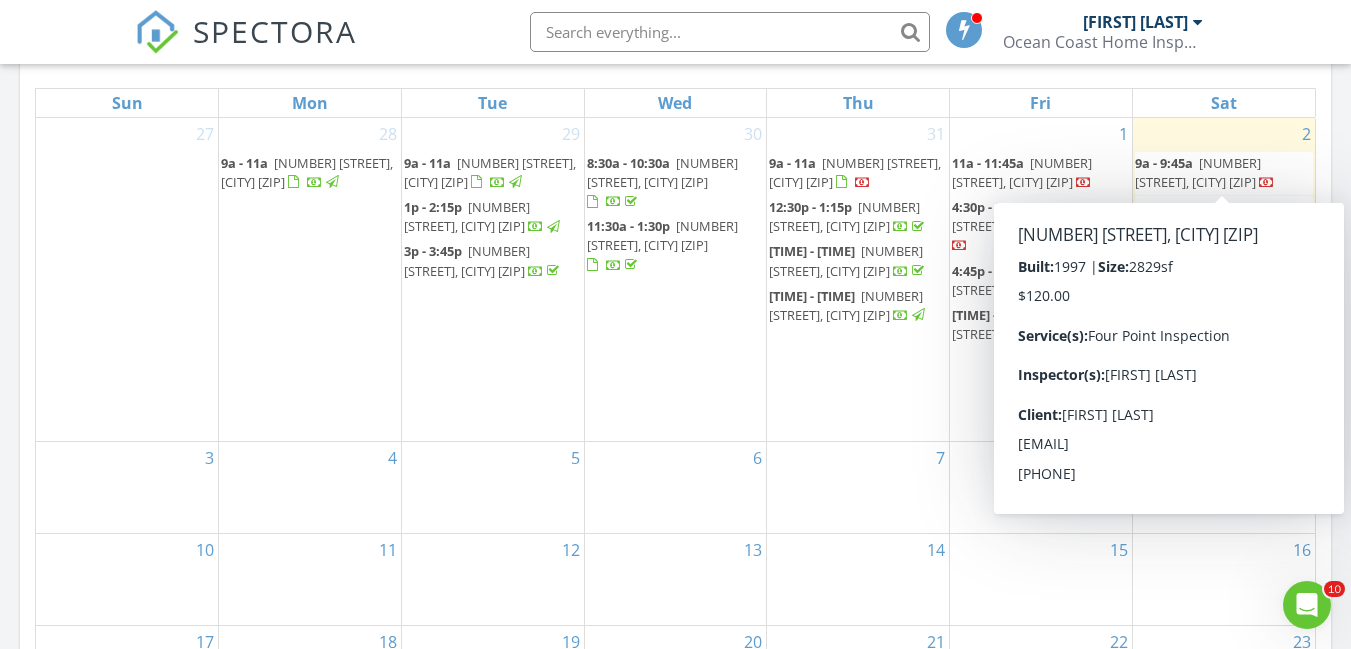 click on "12920 NW 20th St, Pembroke Pines 33028" at bounding box center (1198, 172) 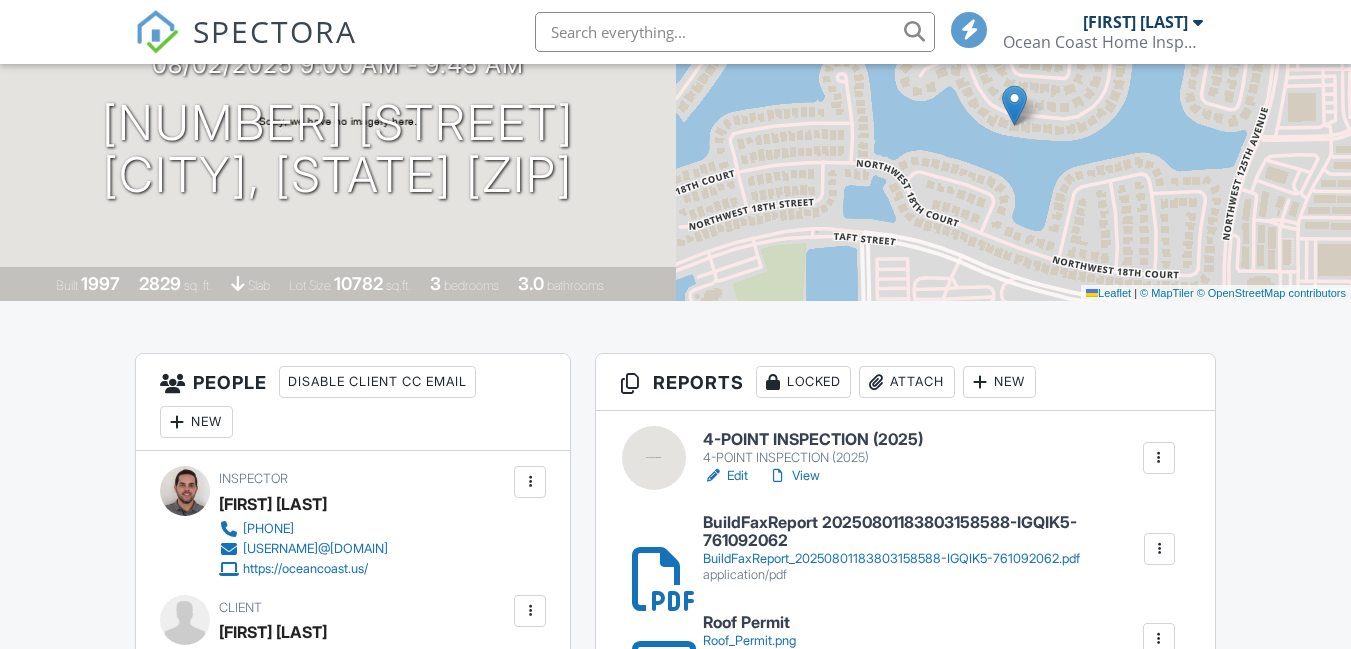 scroll, scrollTop: 467, scrollLeft: 0, axis: vertical 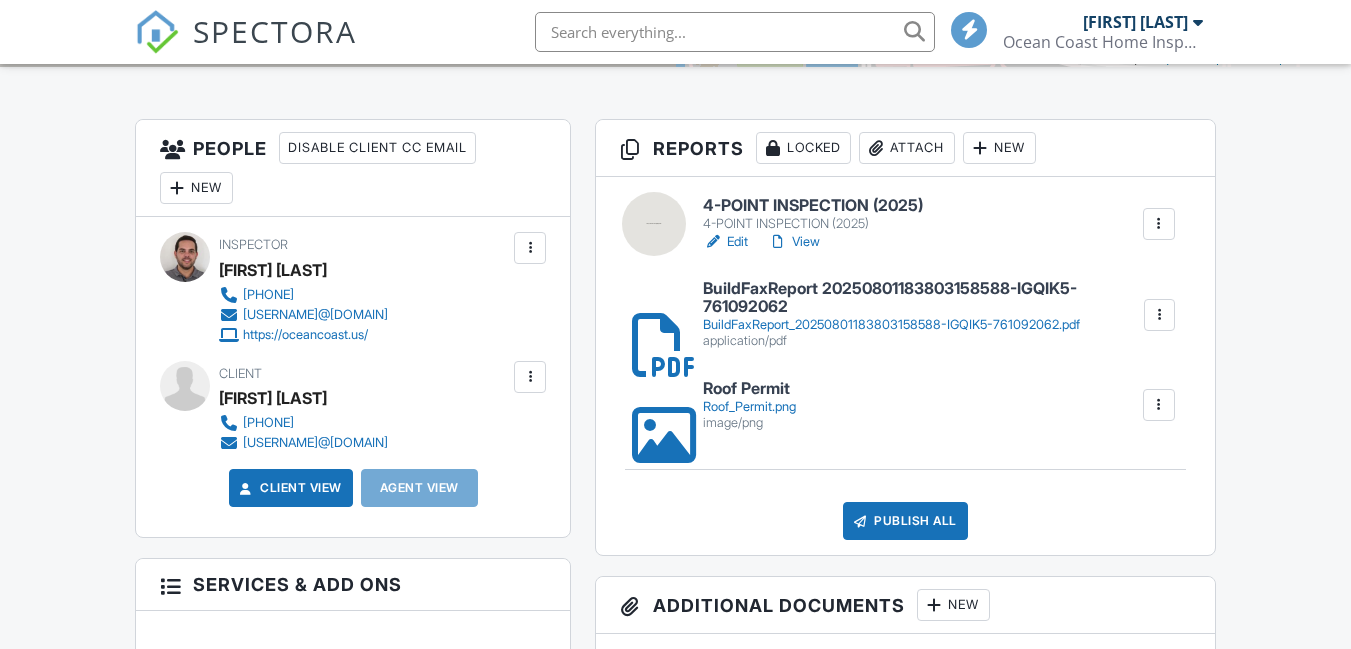 click on "4-POINT INSPECTION (2025)" at bounding box center [813, 206] 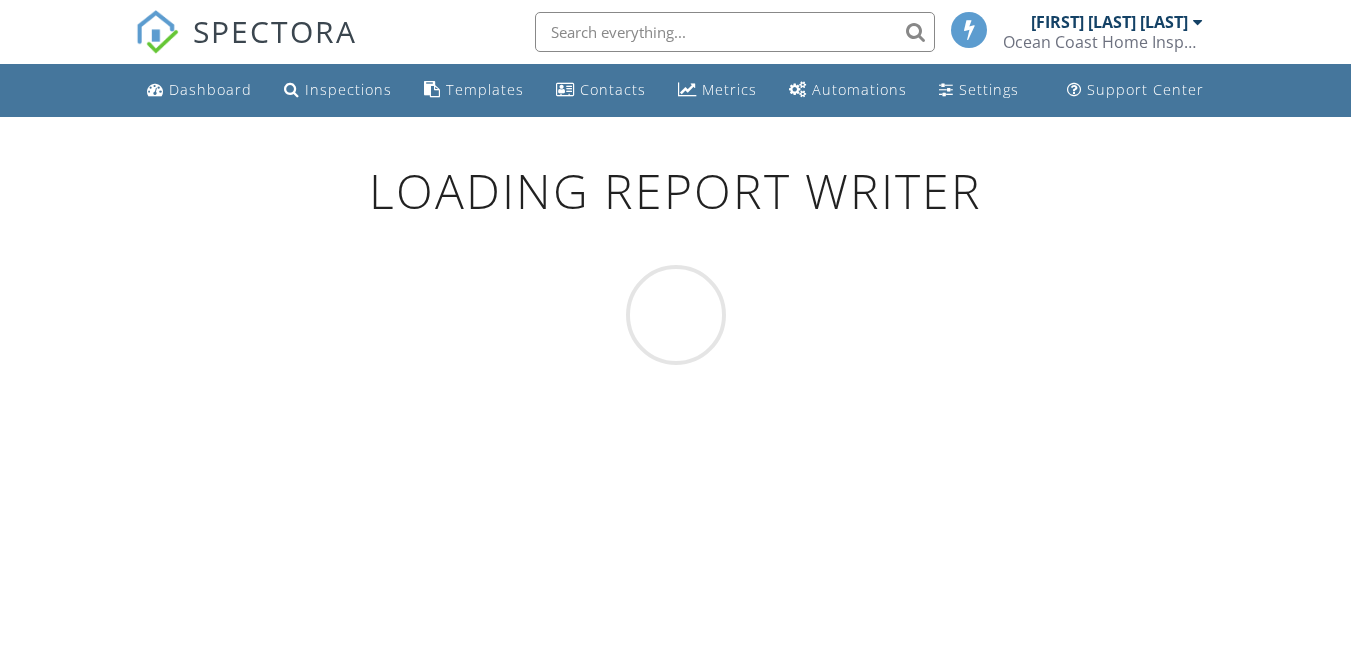 scroll, scrollTop: 0, scrollLeft: 0, axis: both 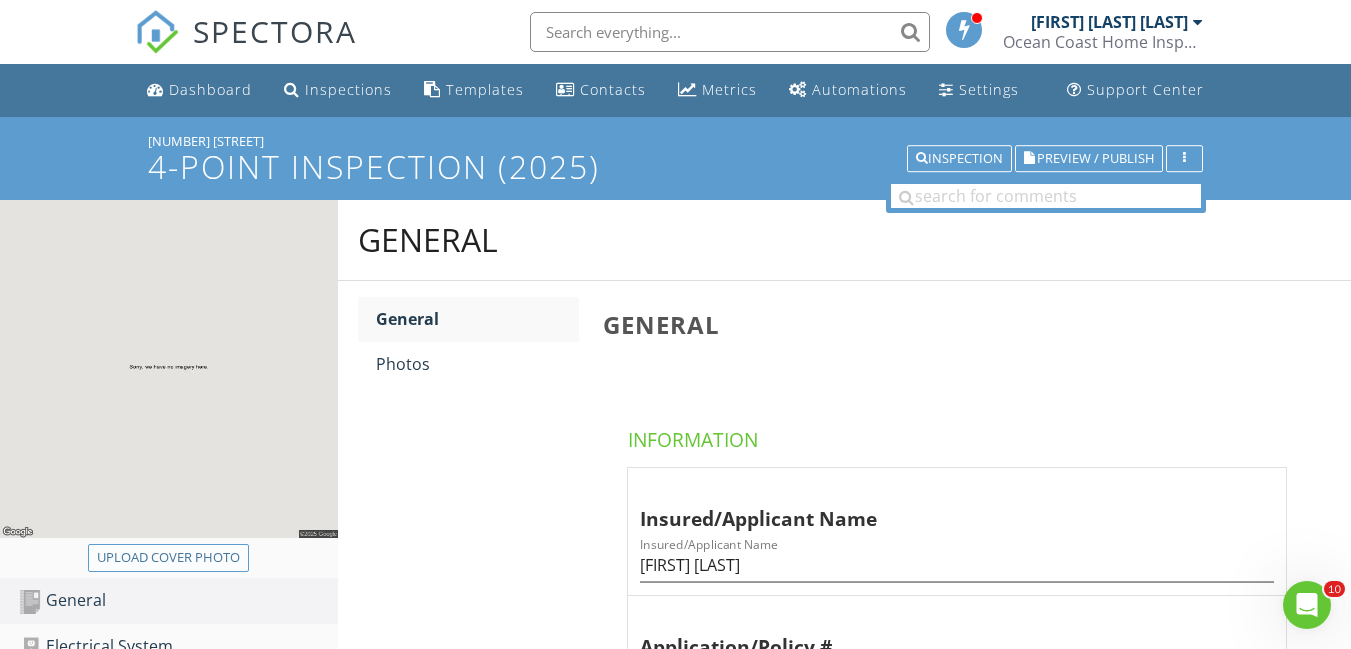 click on "Upload cover photo" at bounding box center [168, 558] 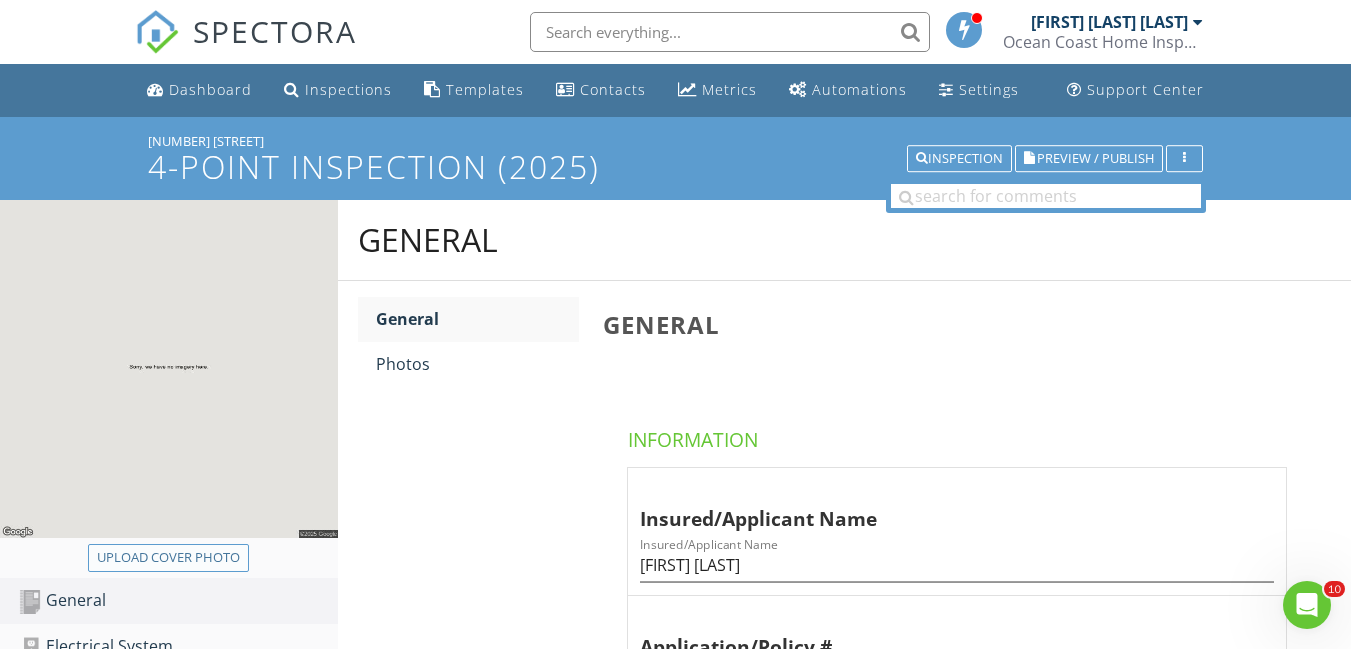type on "[FILE_PATH]" 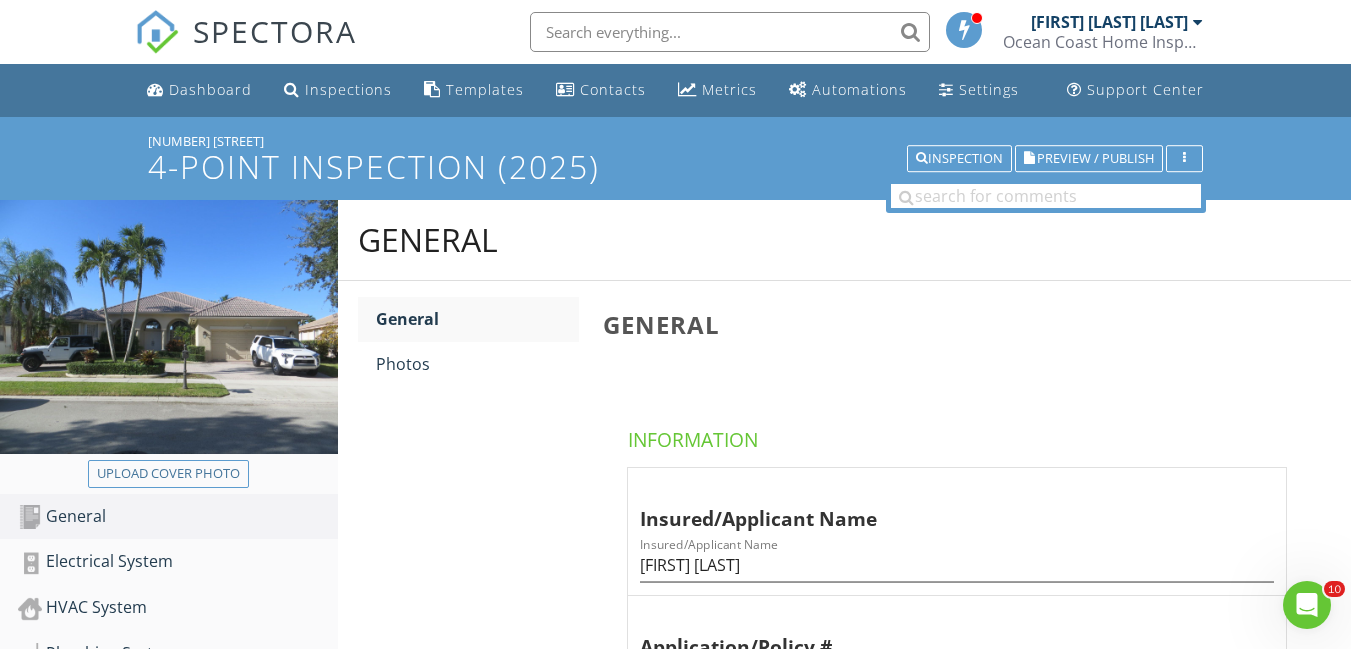 drag, startPoint x: 148, startPoint y: 133, endPoint x: 345, endPoint y: 123, distance: 197.25365 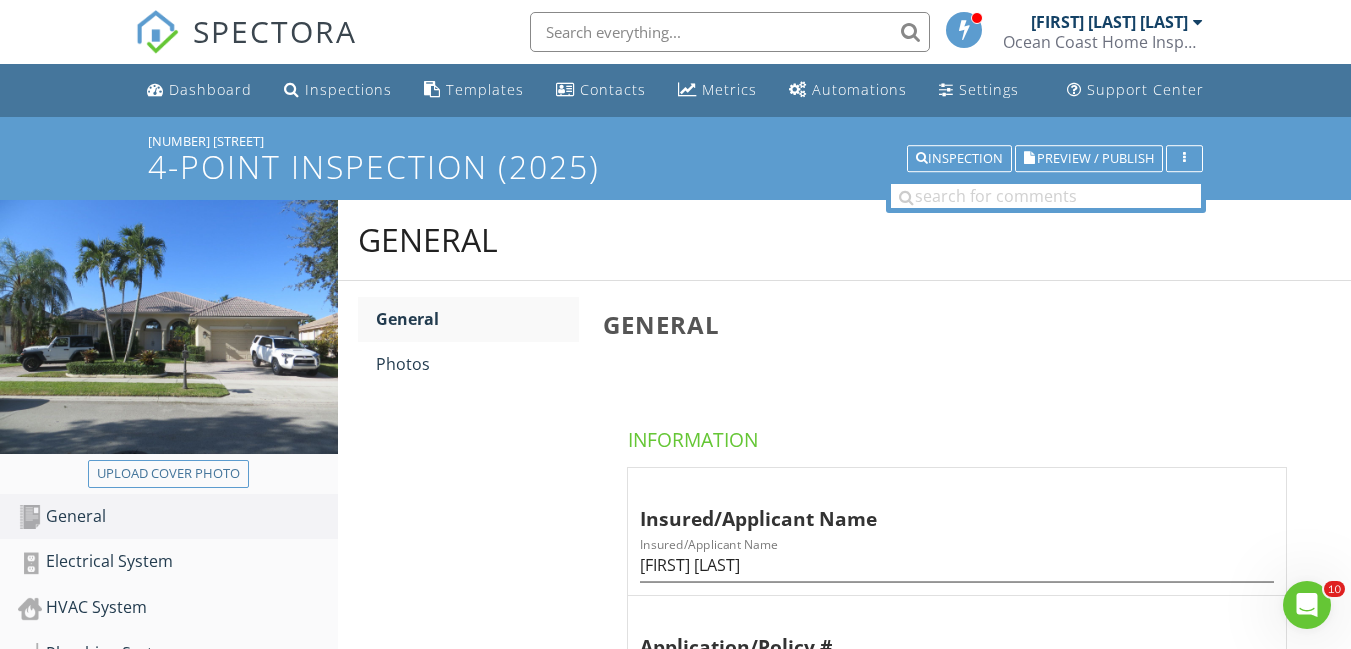 copy on "[NUMBER] [STREET]" 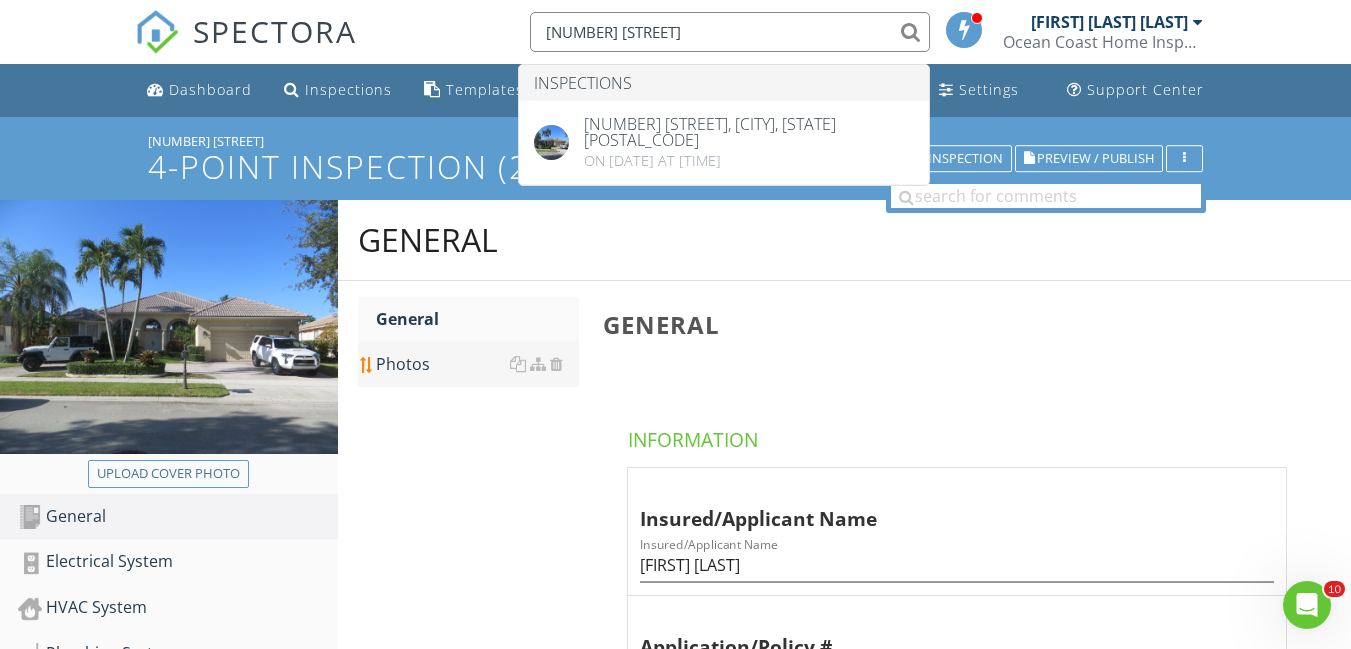 type on "[NUMBER] [STREET] [NUMBER] [STREET]" 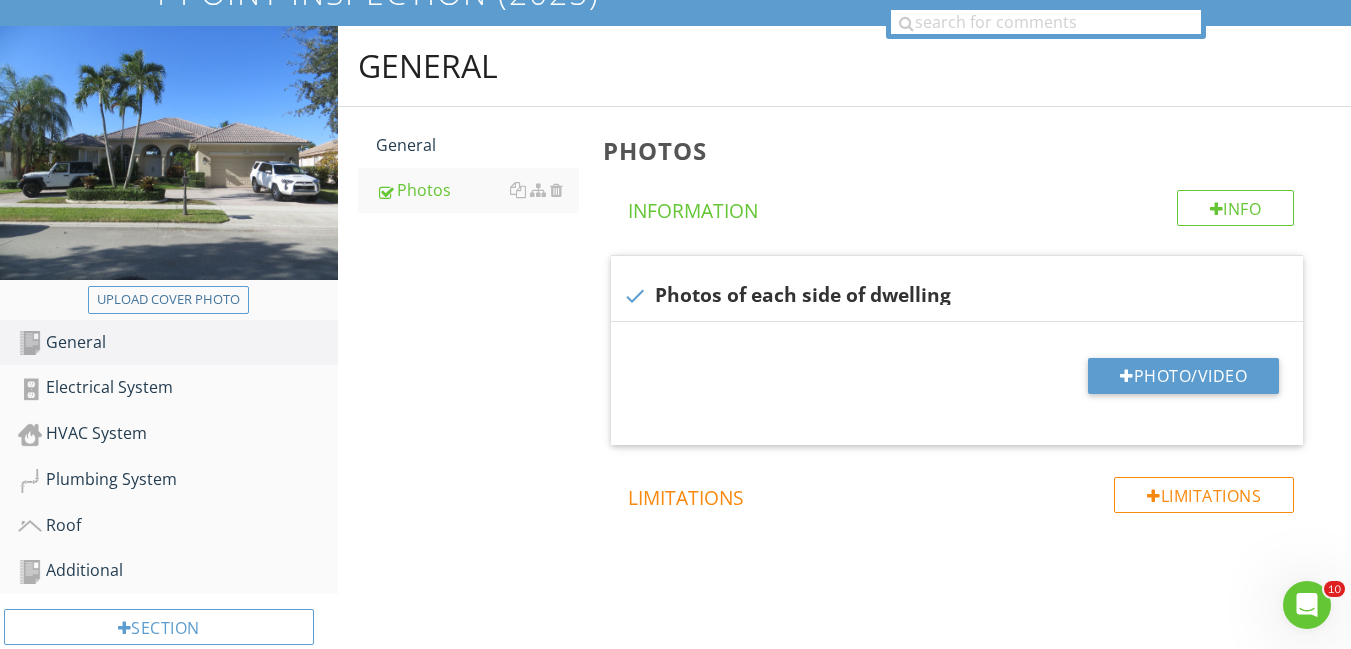 scroll, scrollTop: 220, scrollLeft: 0, axis: vertical 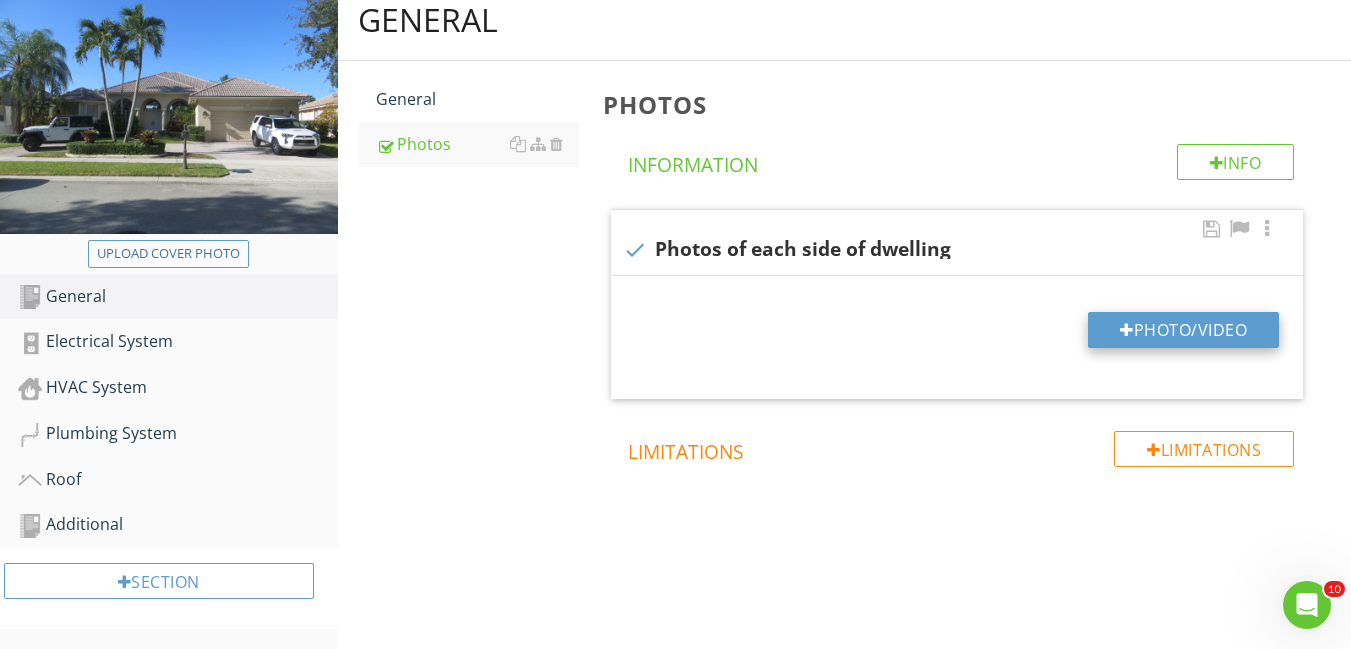 click on "Photo/Video" at bounding box center (1183, 330) 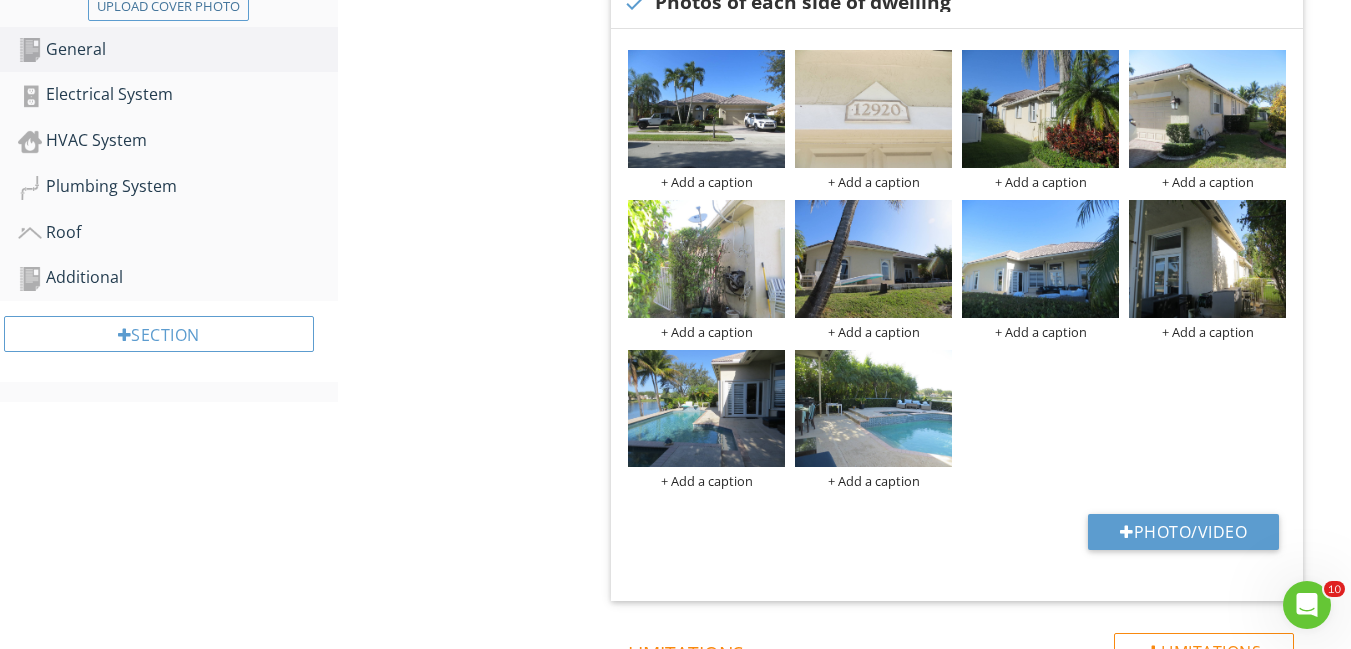 scroll, scrollTop: 233, scrollLeft: 0, axis: vertical 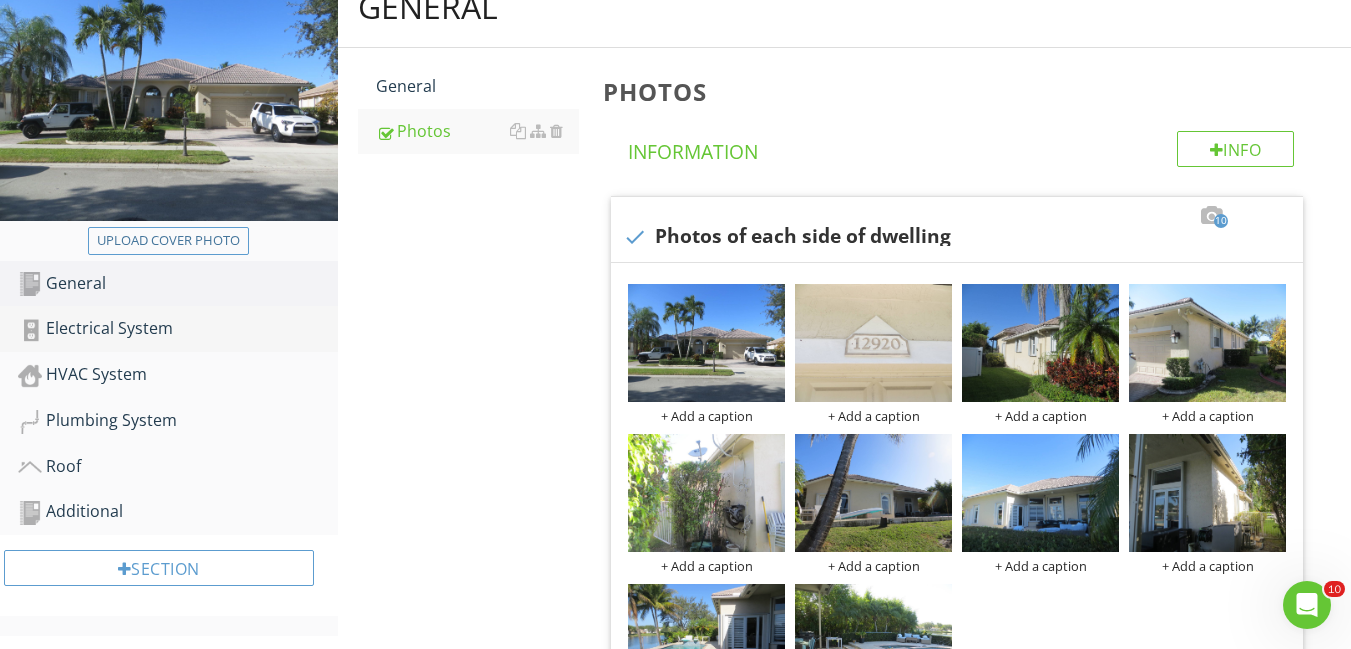 click on "Electrical System" at bounding box center [178, 329] 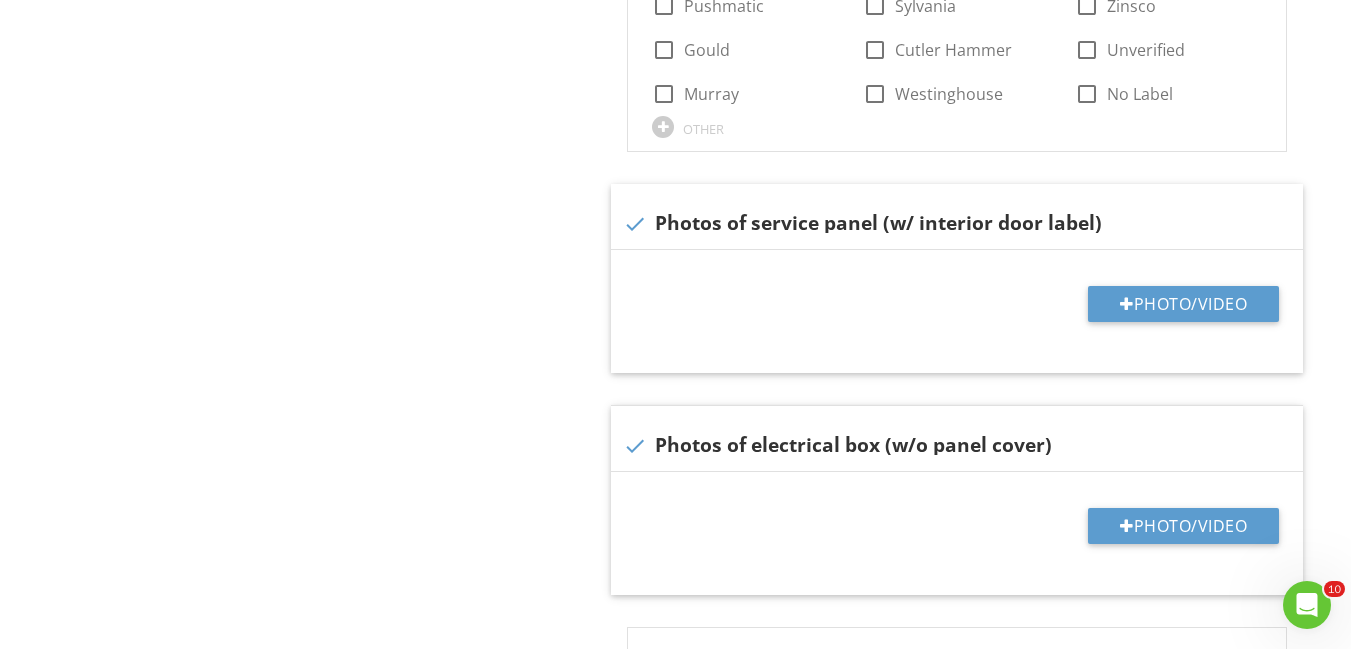scroll, scrollTop: 1400, scrollLeft: 0, axis: vertical 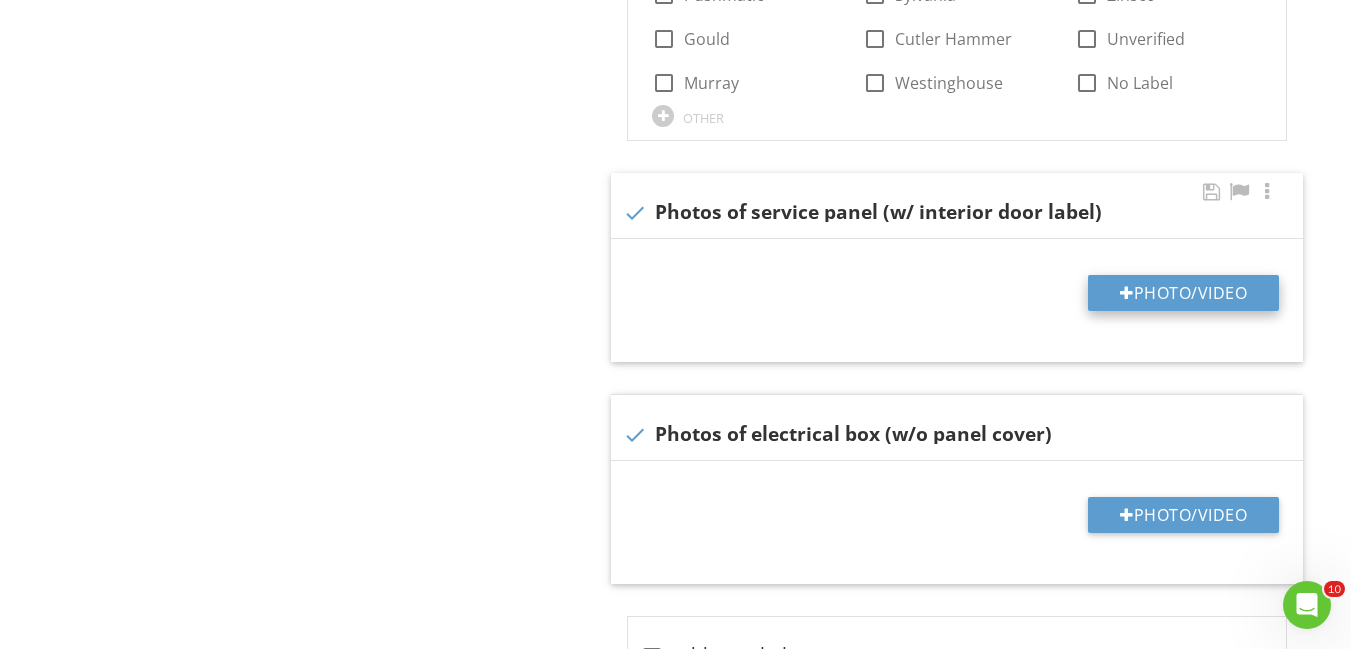 click on "Photo/Video" at bounding box center [1183, 293] 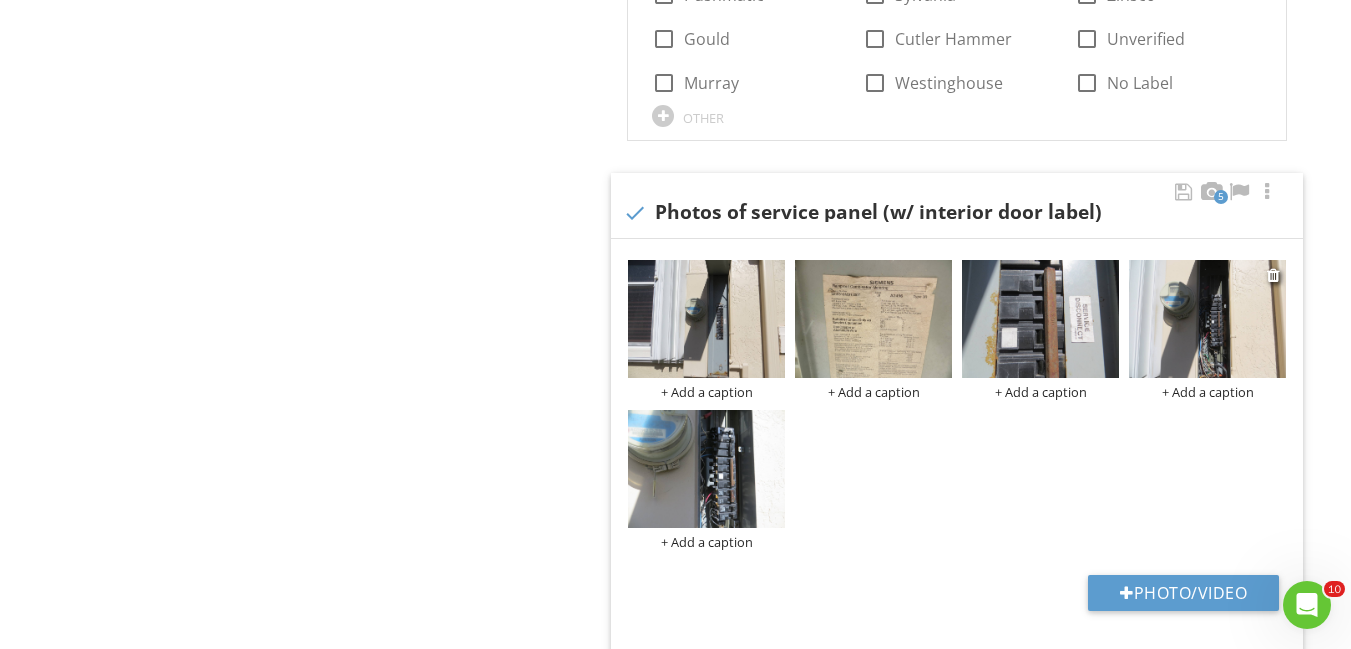 click at bounding box center [1207, 319] 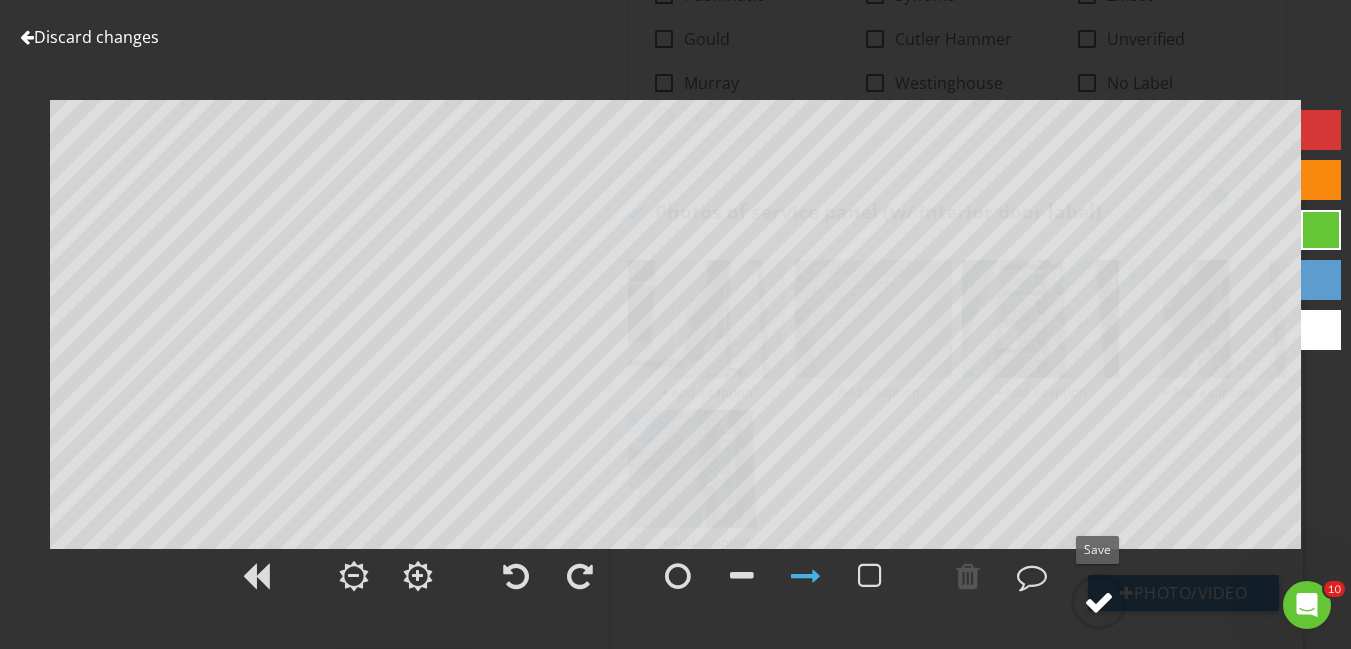 click at bounding box center [1099, 602] 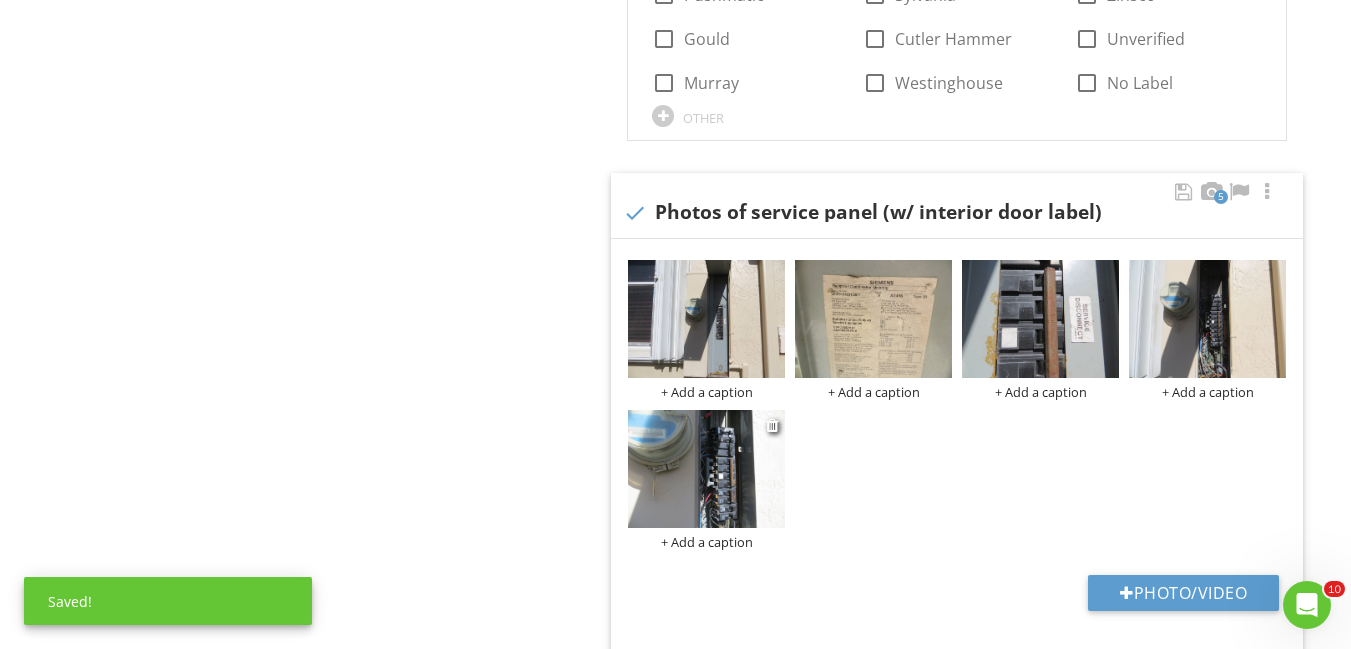click at bounding box center [706, 469] 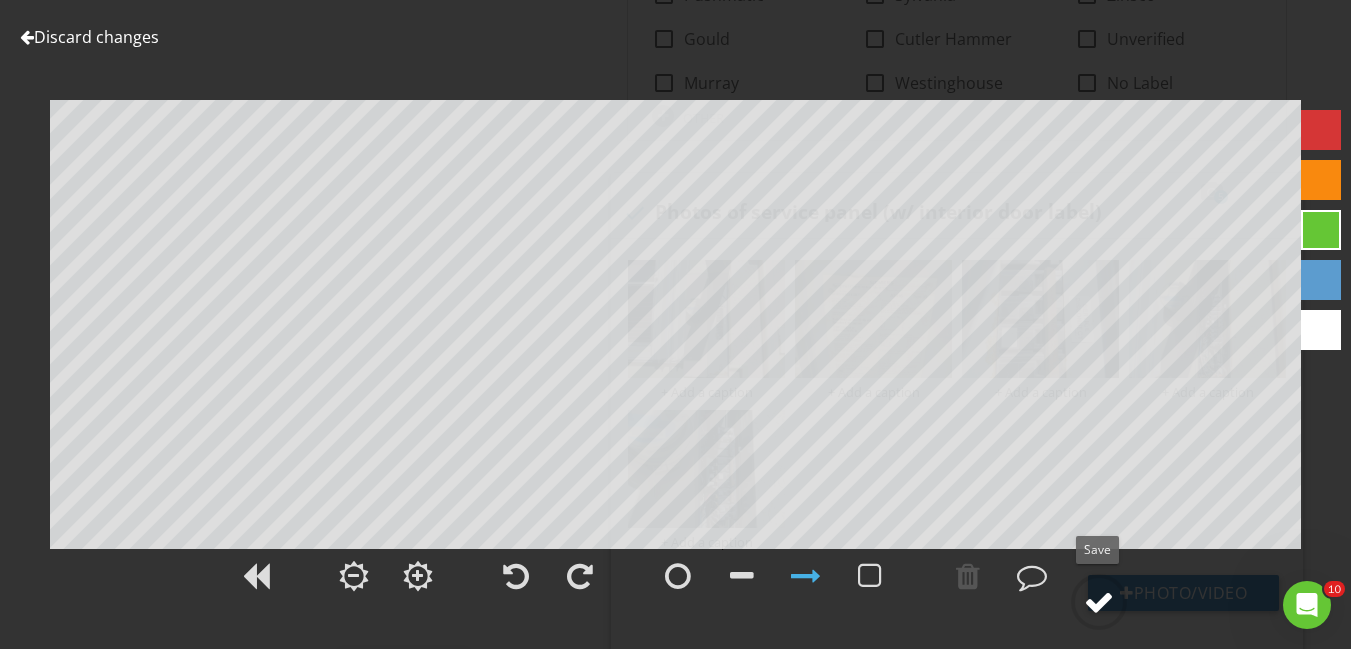 click at bounding box center [1099, 602] 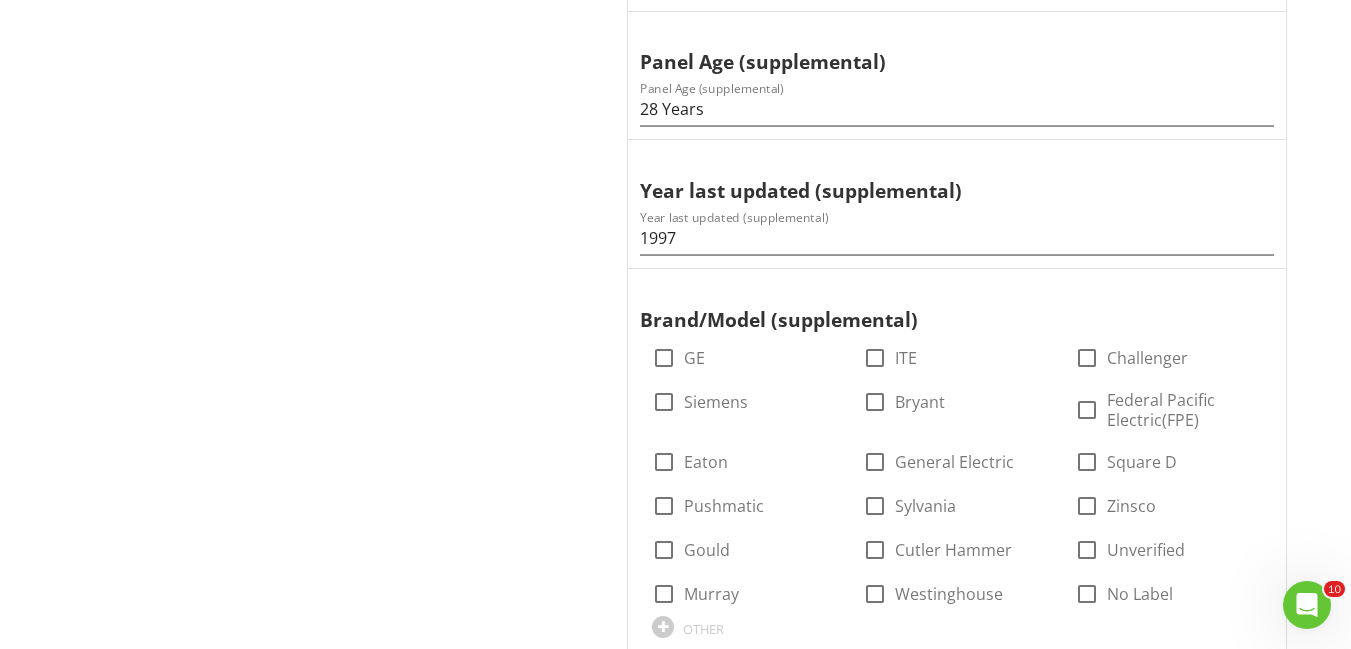 scroll, scrollTop: 933, scrollLeft: 0, axis: vertical 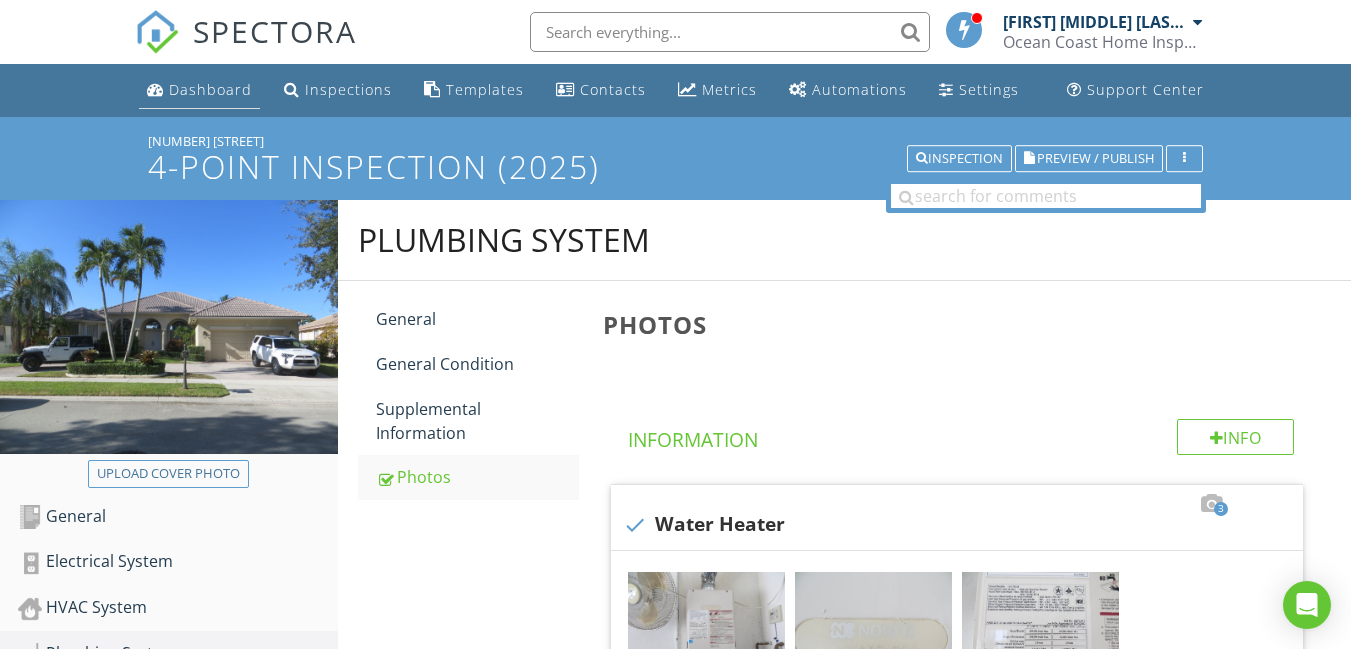 click on "Dashboard" at bounding box center (210, 89) 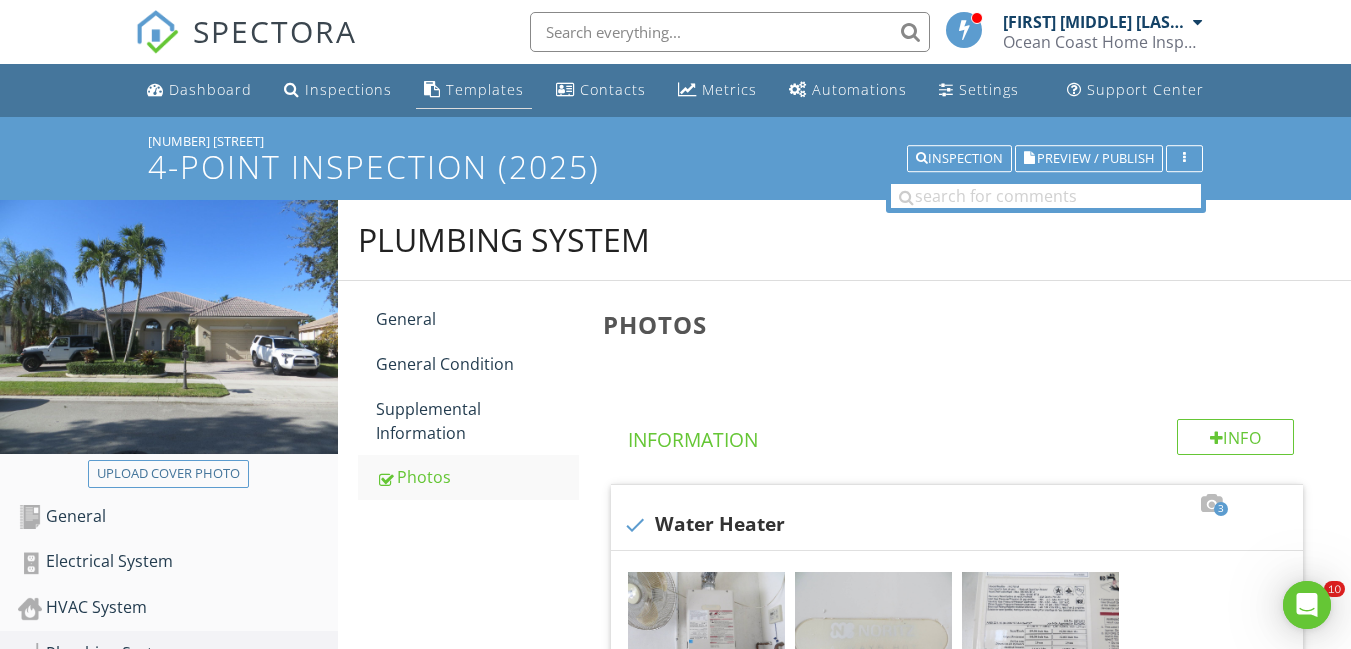 scroll, scrollTop: 0, scrollLeft: 0, axis: both 